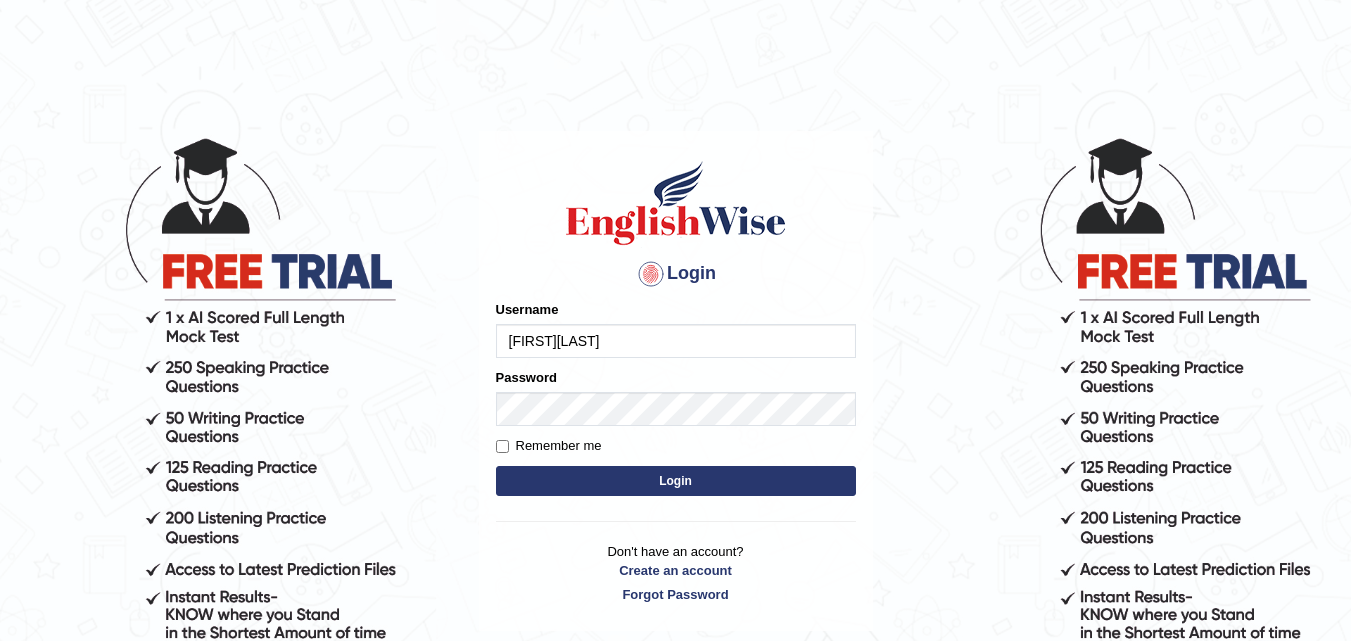 scroll, scrollTop: 0, scrollLeft: 0, axis: both 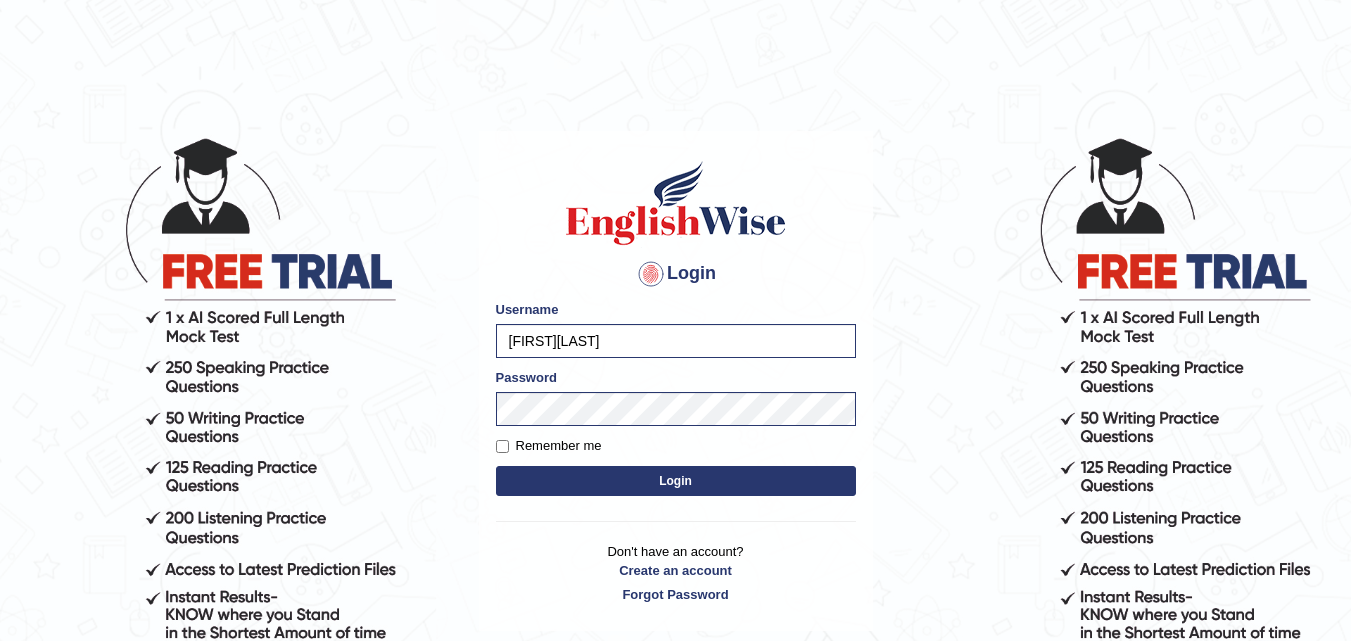 click on "Login" at bounding box center [676, 481] 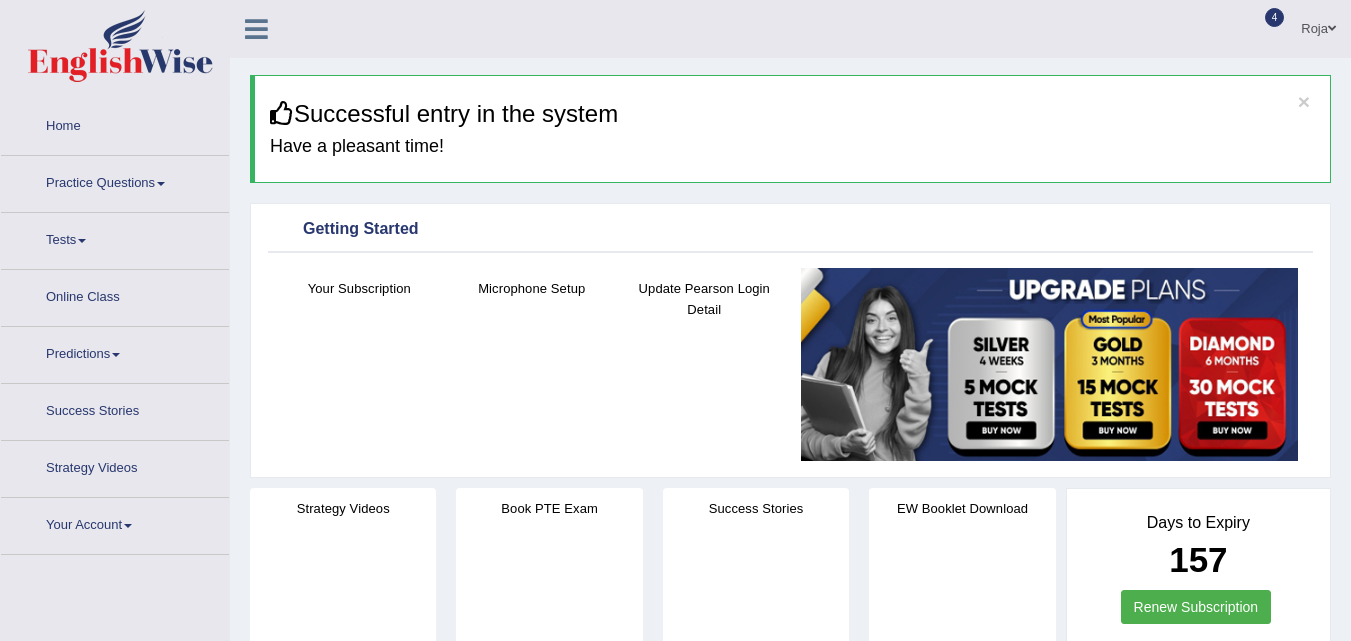 scroll, scrollTop: 0, scrollLeft: 0, axis: both 